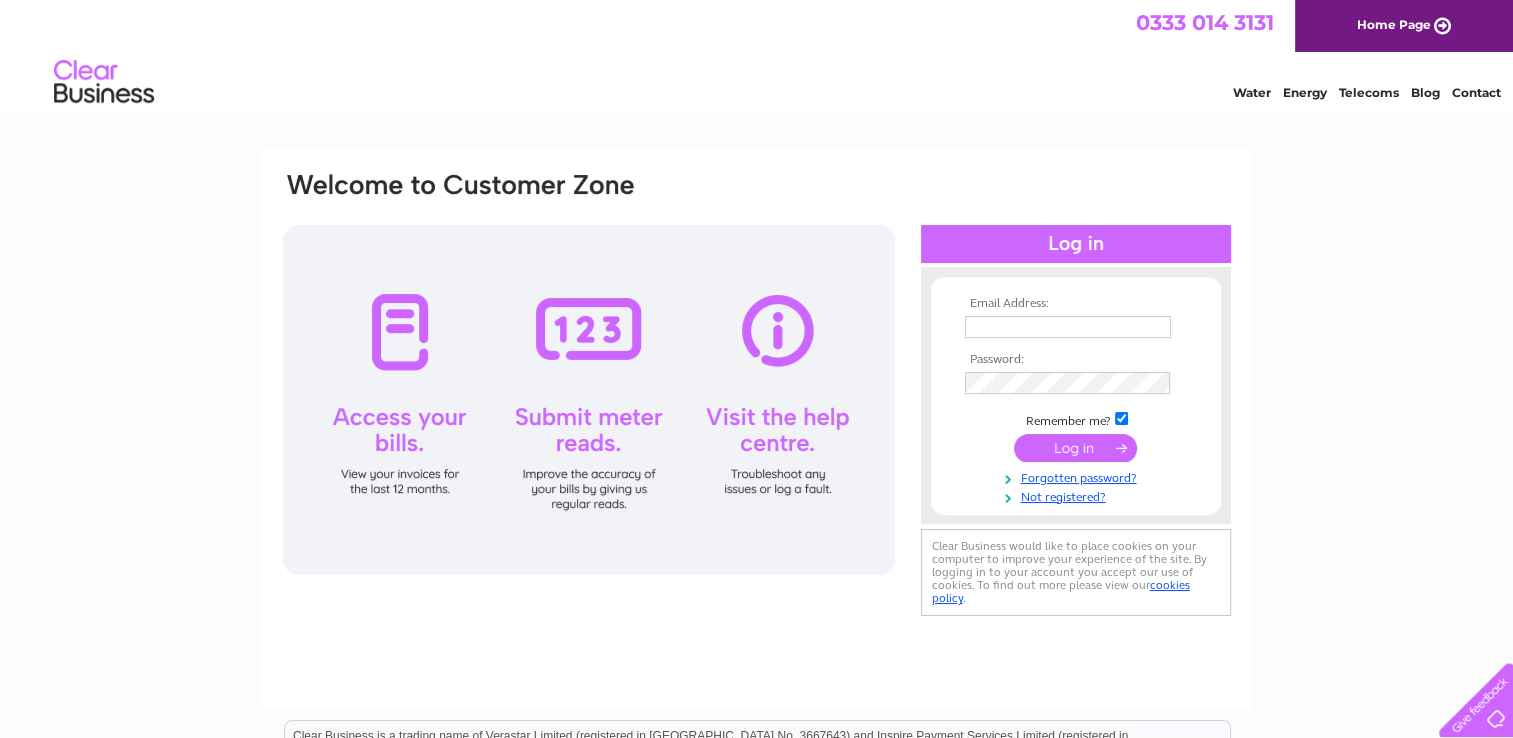 scroll, scrollTop: 0, scrollLeft: 0, axis: both 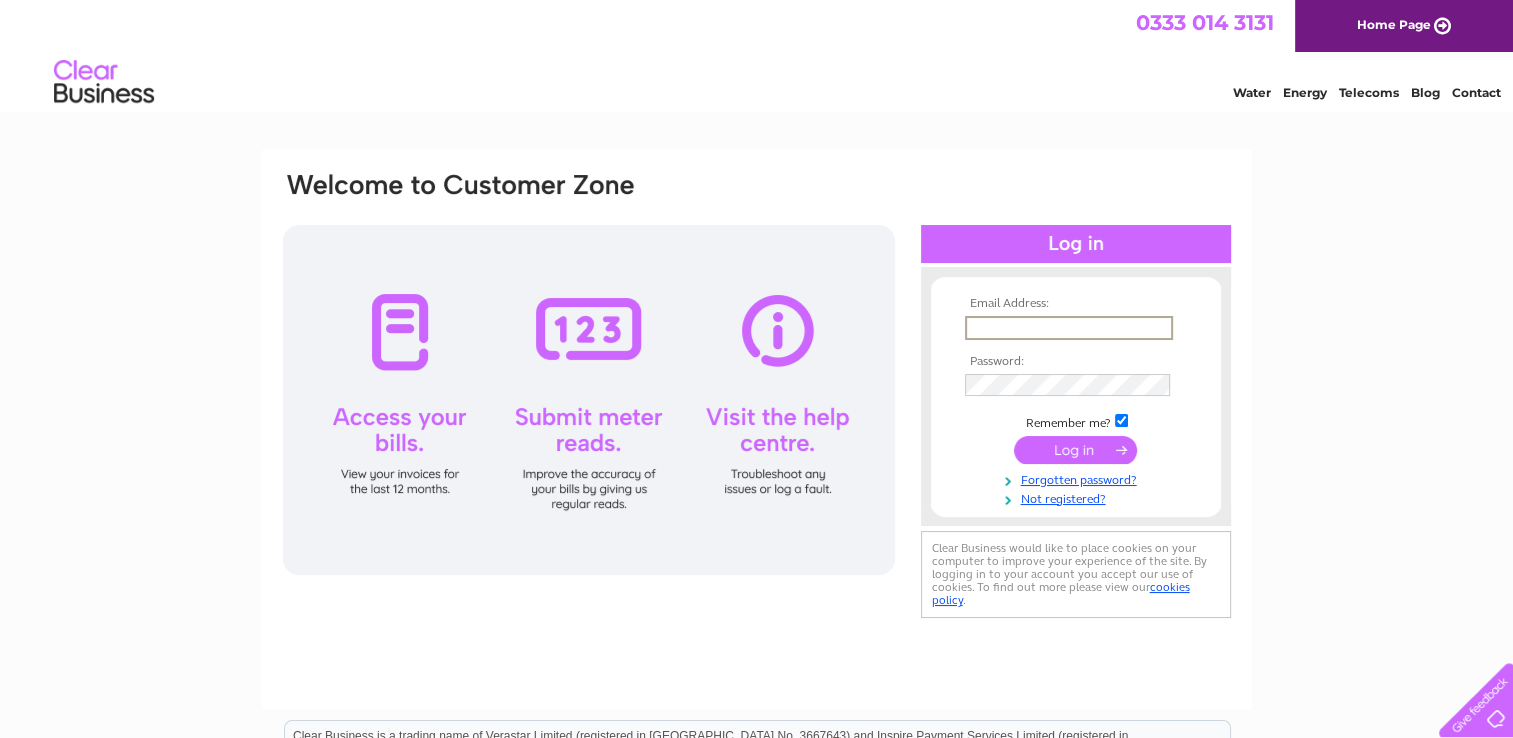 click at bounding box center (1069, 328) 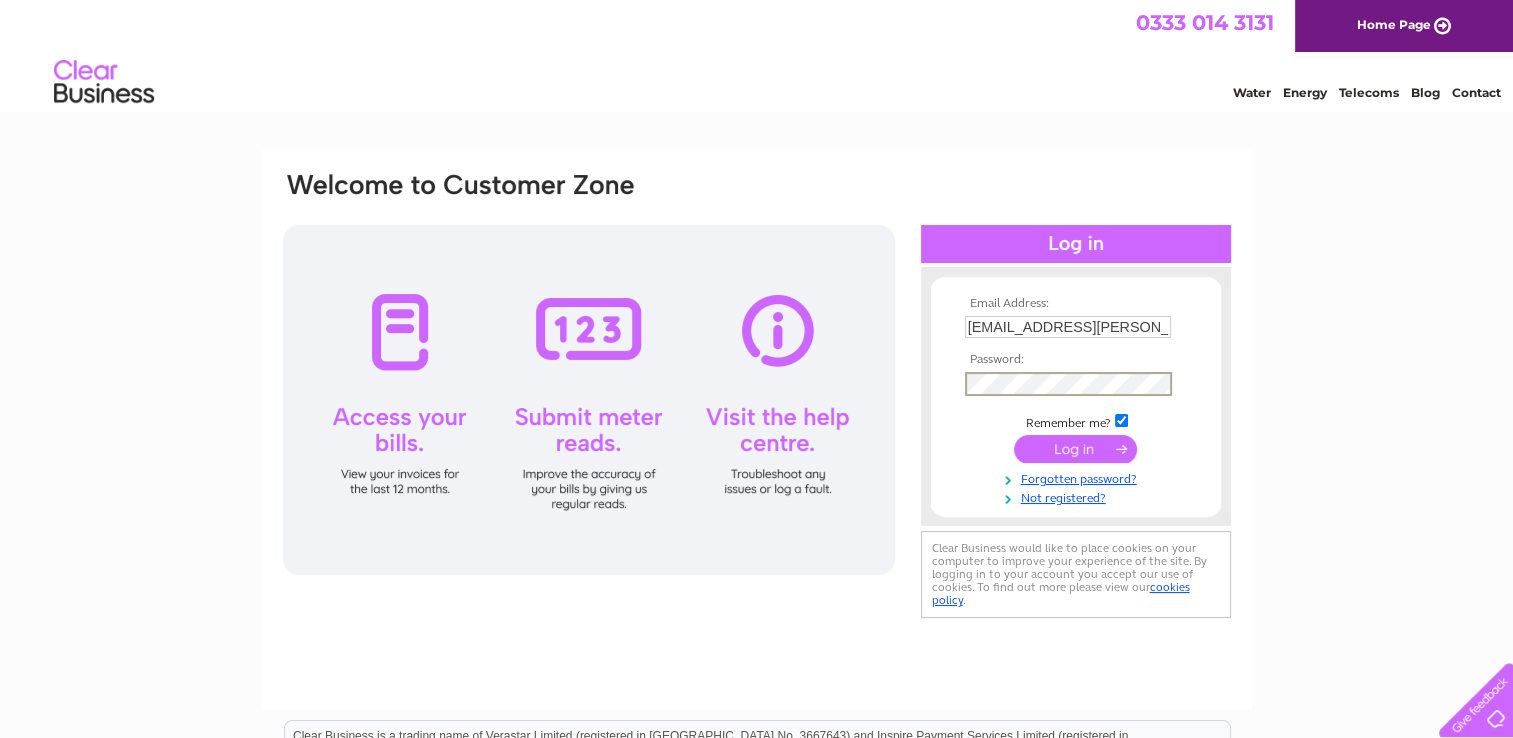 click at bounding box center [1075, 449] 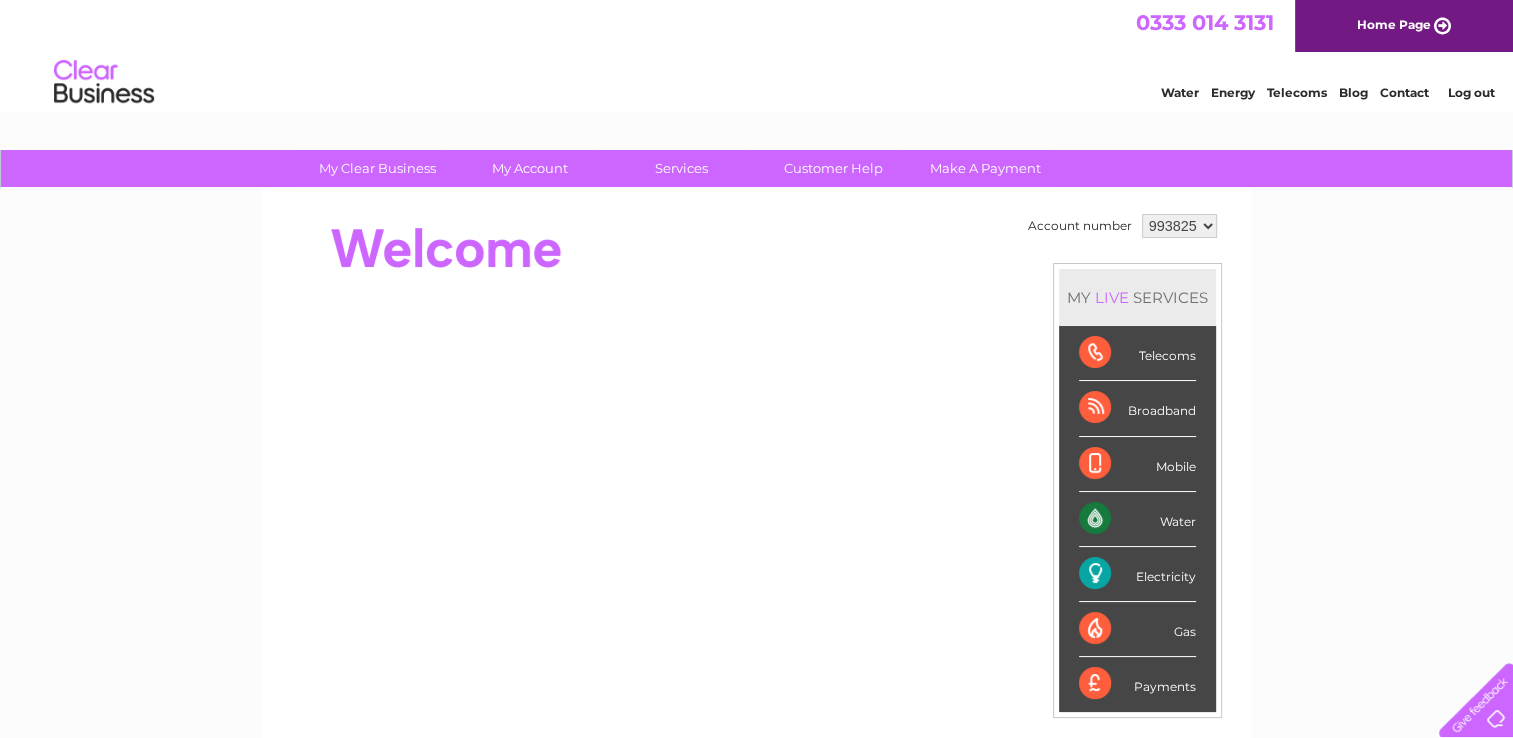scroll, scrollTop: 0, scrollLeft: 0, axis: both 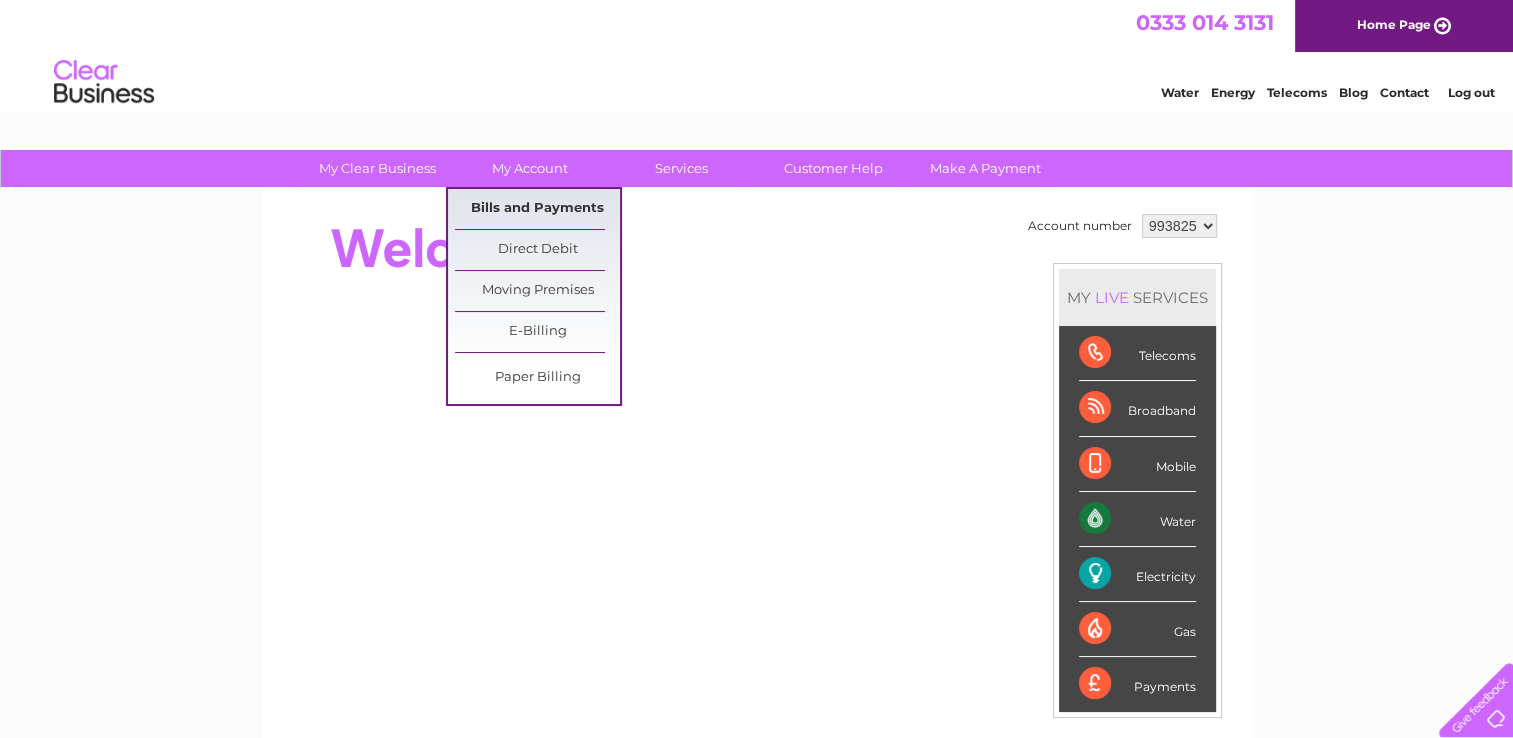 click on "Bills and Payments" at bounding box center (537, 209) 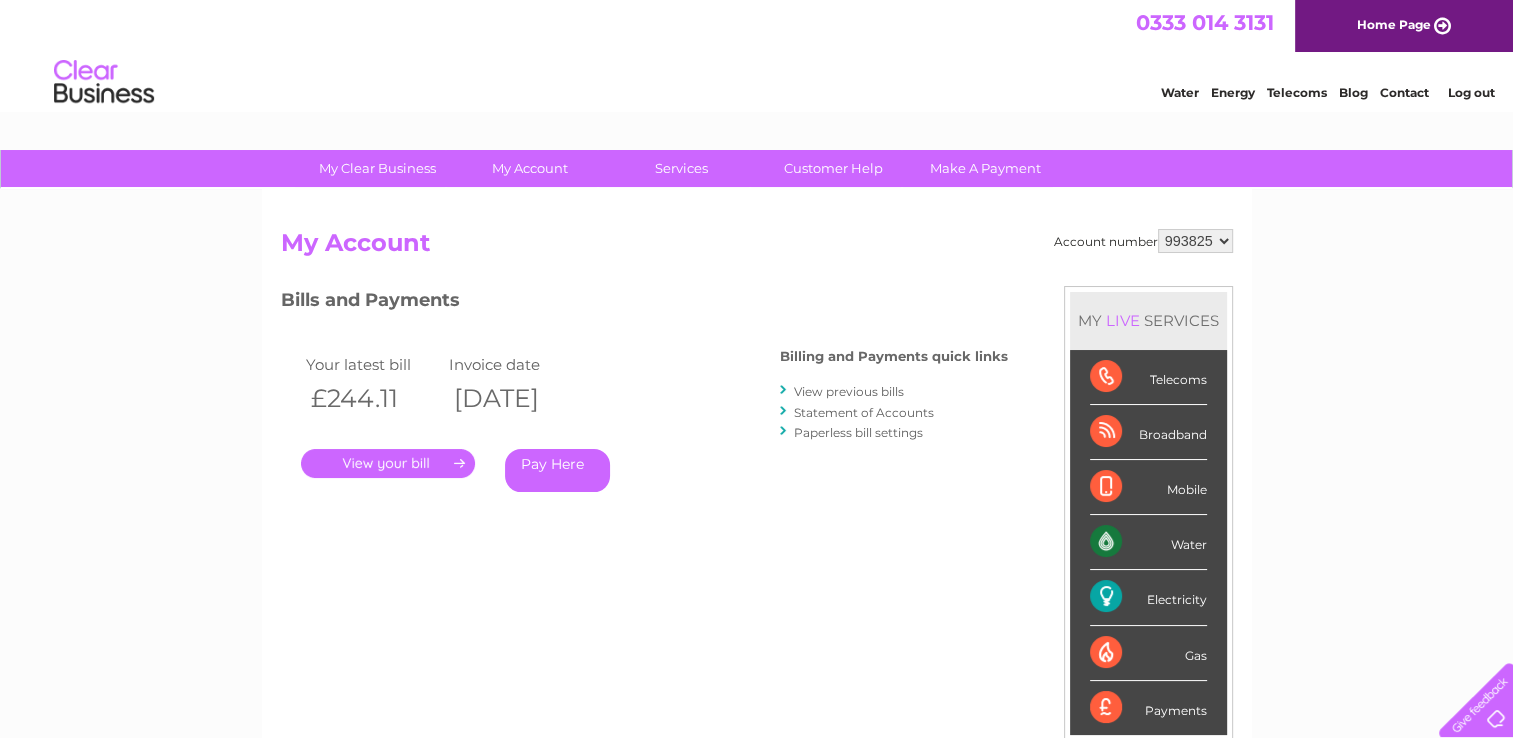 scroll, scrollTop: 0, scrollLeft: 0, axis: both 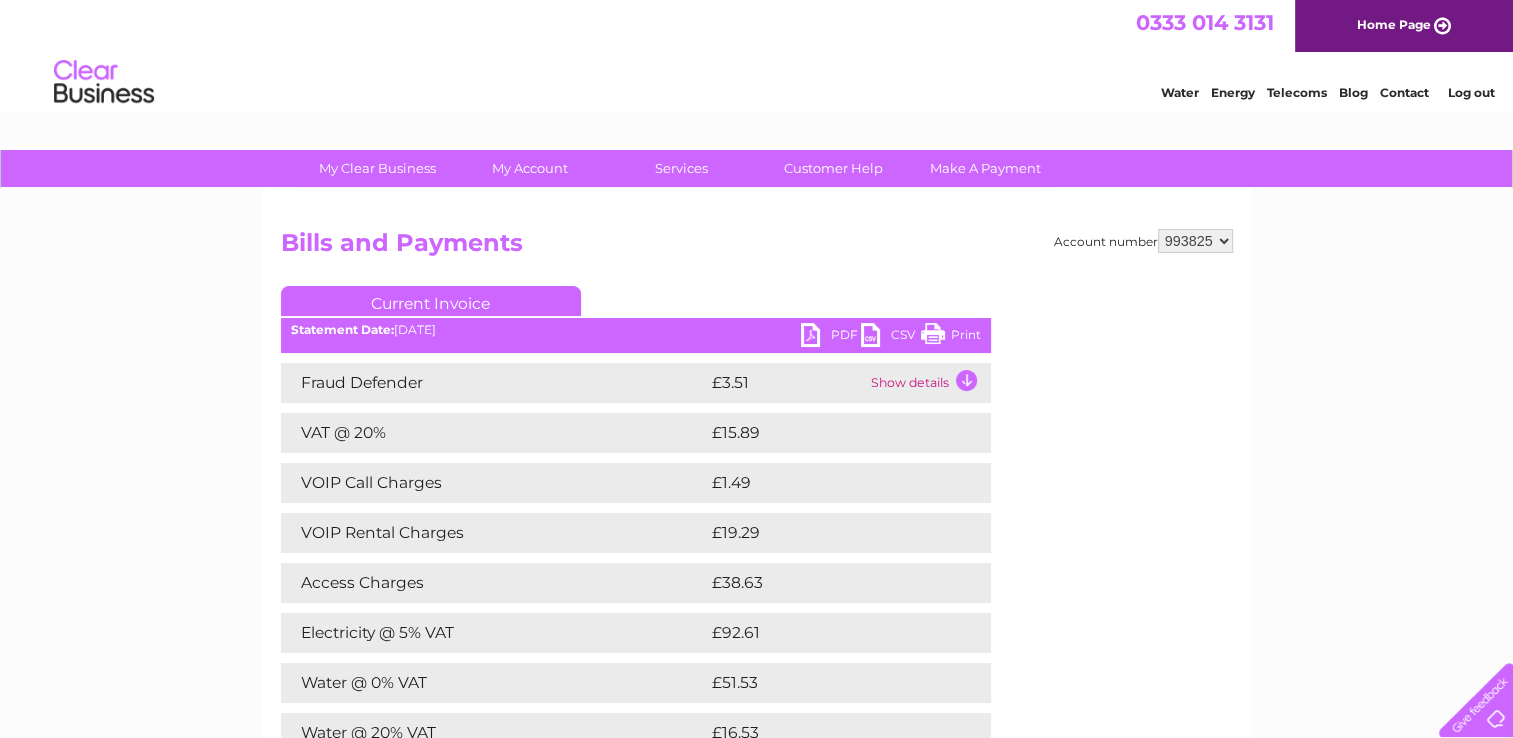 click on "PDF" at bounding box center (831, 337) 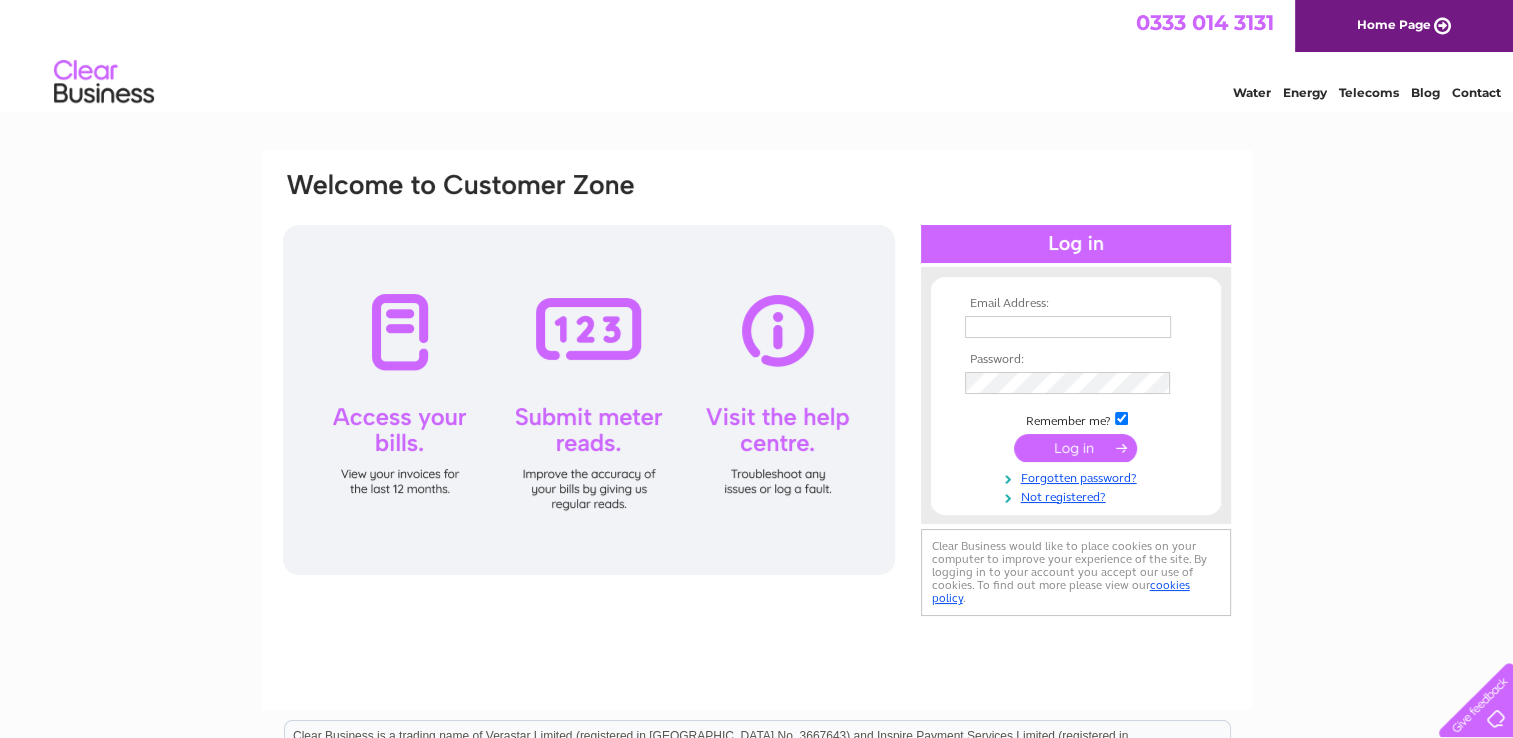 scroll, scrollTop: 0, scrollLeft: 0, axis: both 